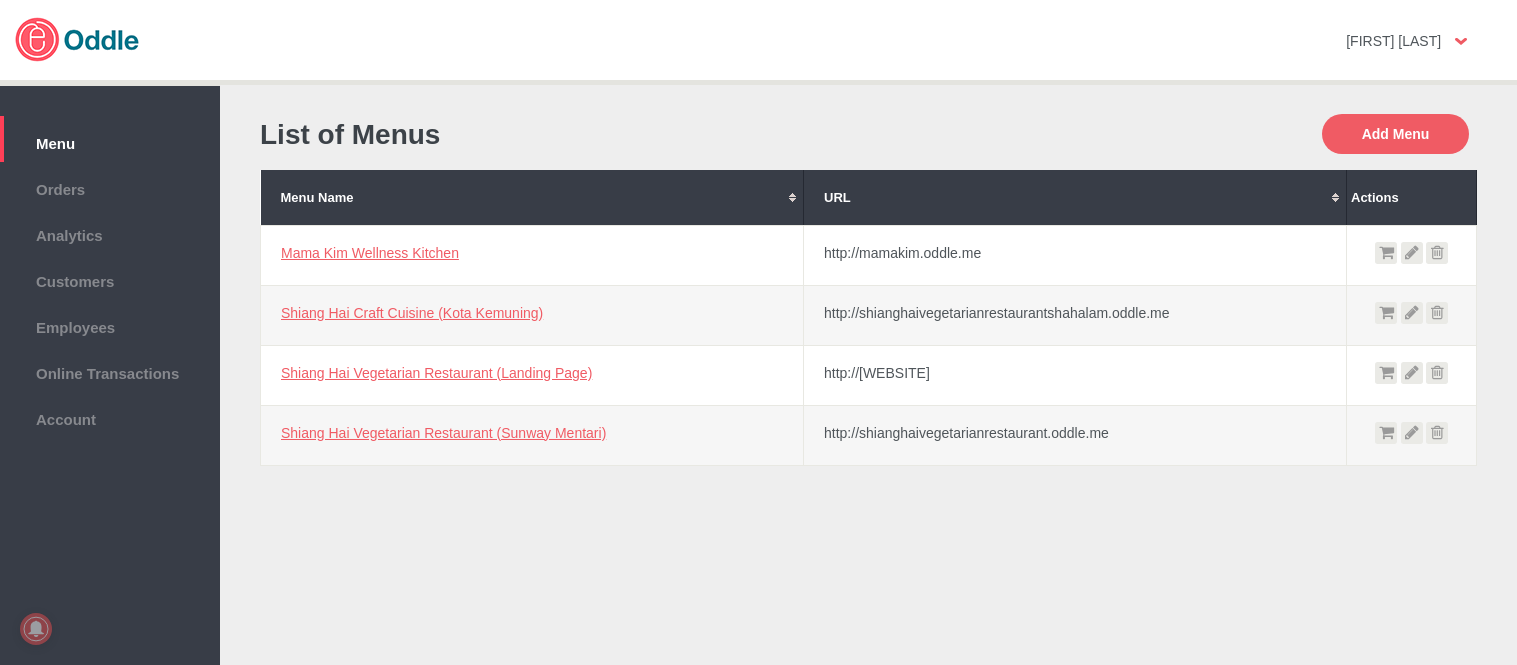 scroll, scrollTop: 0, scrollLeft: 0, axis: both 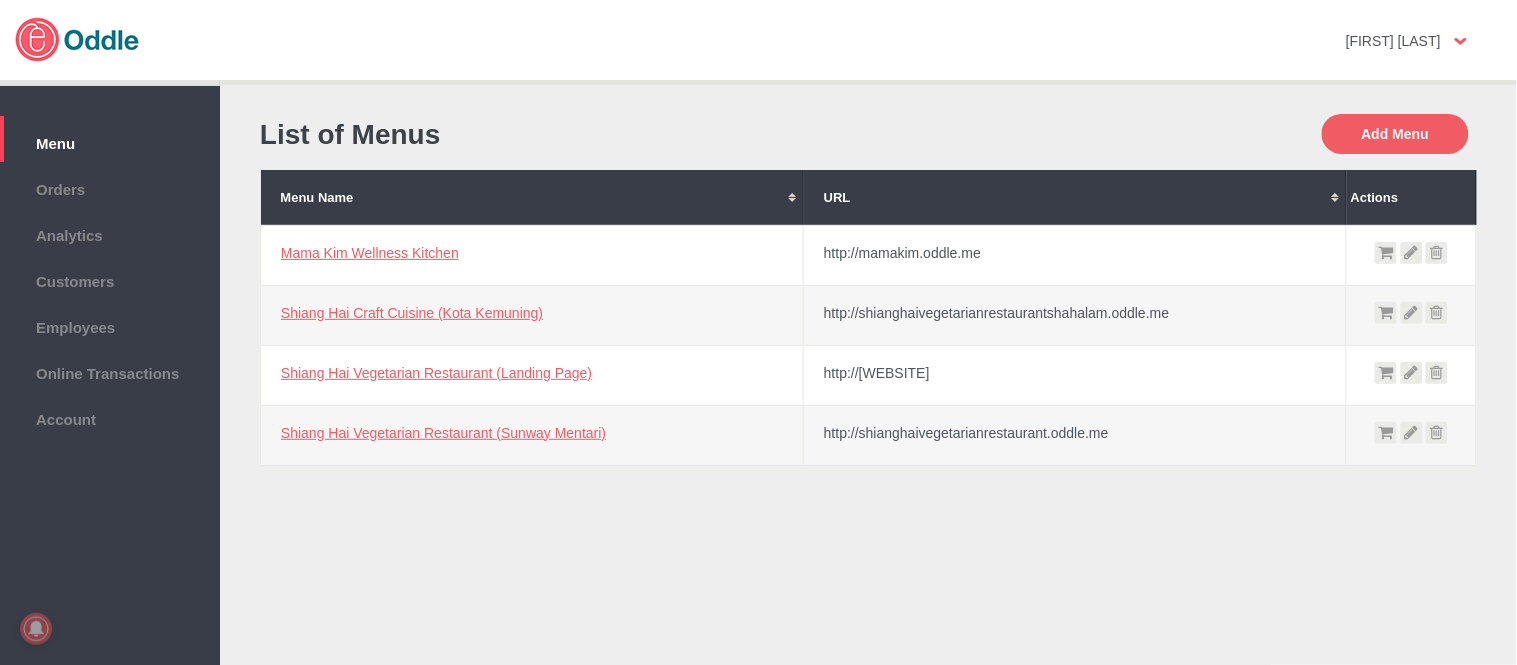 click on "Mama Kim Wellness Kitchen" at bounding box center [532, 255] 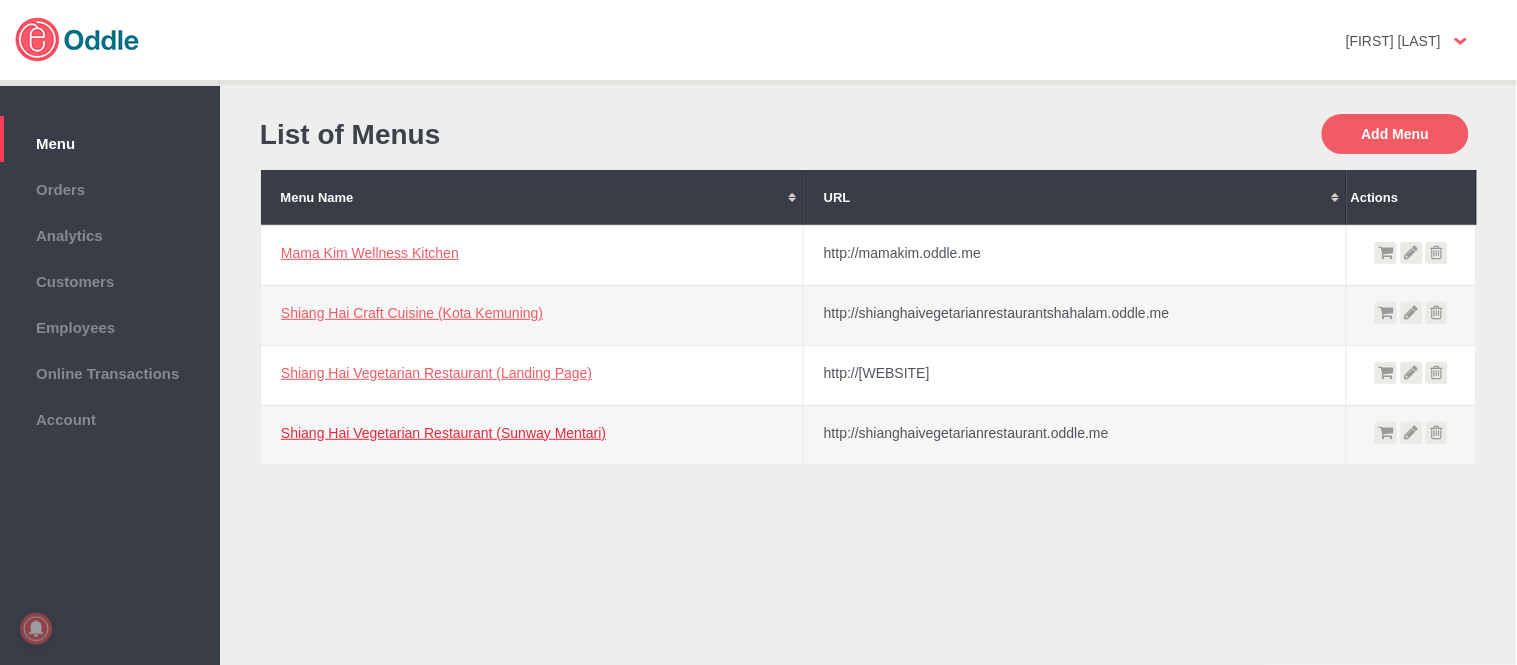 click on "Shiang Hai Vegetarian Restaurant (Sunway Mentari)" at bounding box center [443, 433] 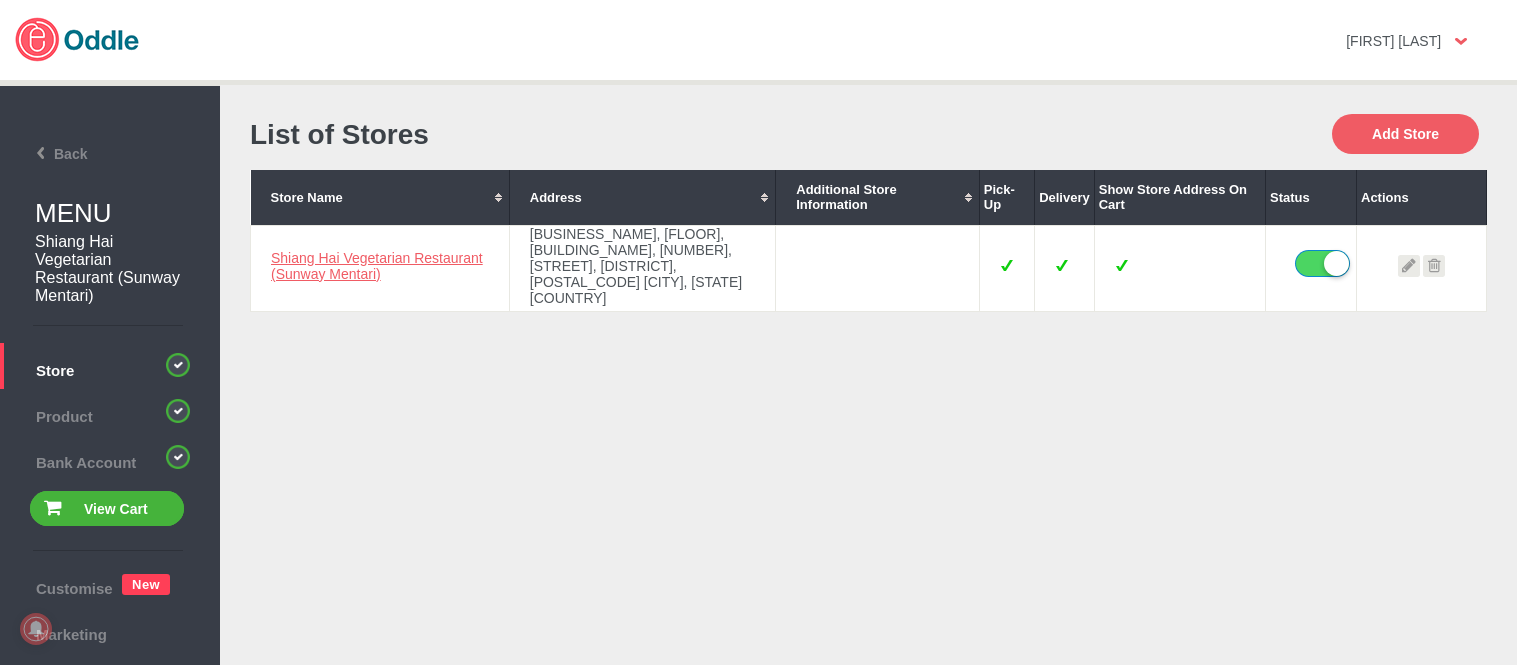 scroll, scrollTop: 0, scrollLeft: 0, axis: both 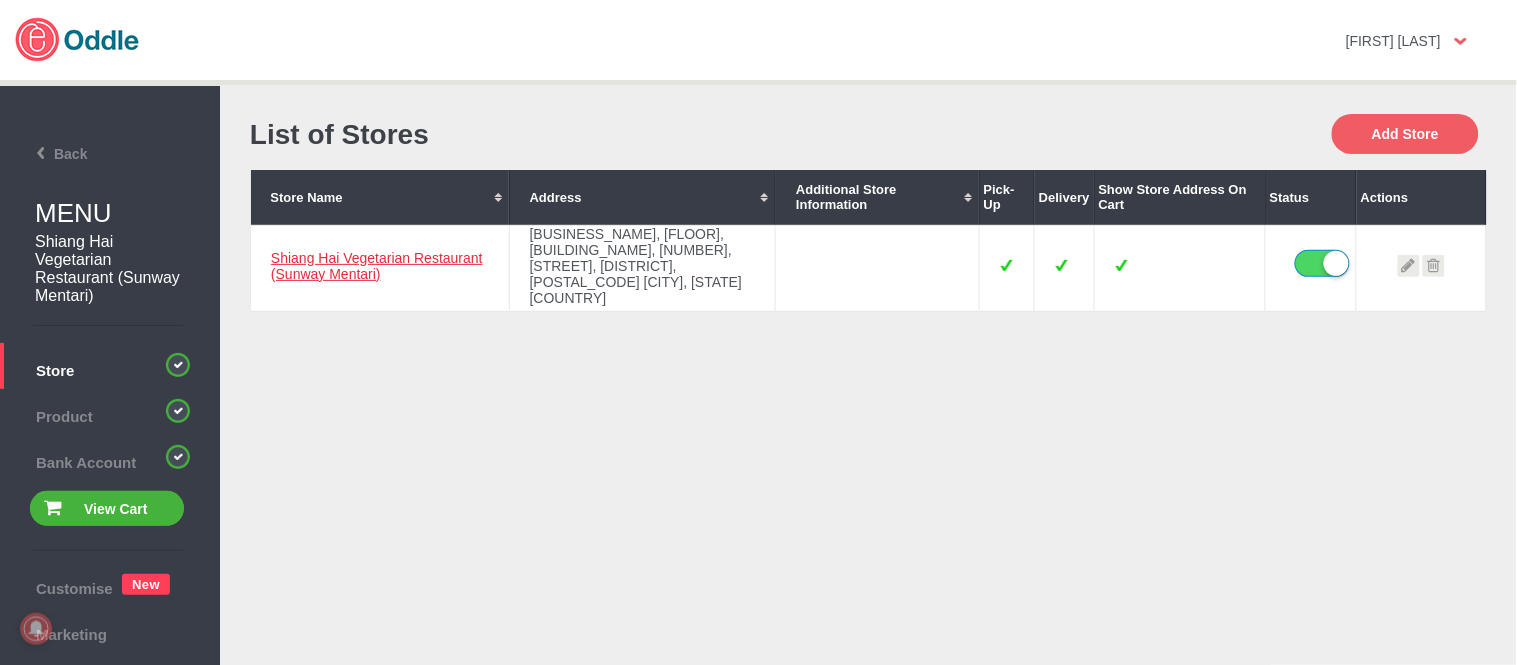 click on "Shiang Hai Vegetarian Restaurant (Sunway Mentari)" at bounding box center [377, 266] 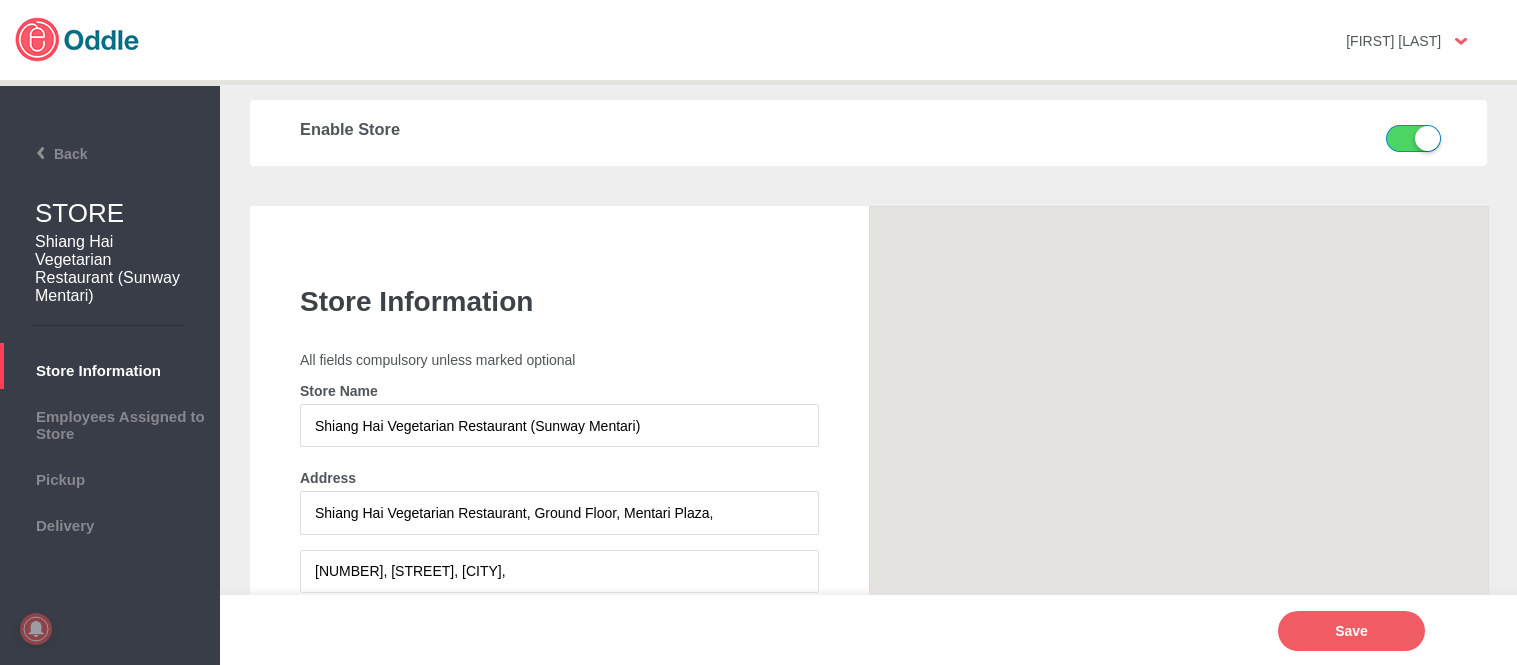 scroll, scrollTop: 0, scrollLeft: 0, axis: both 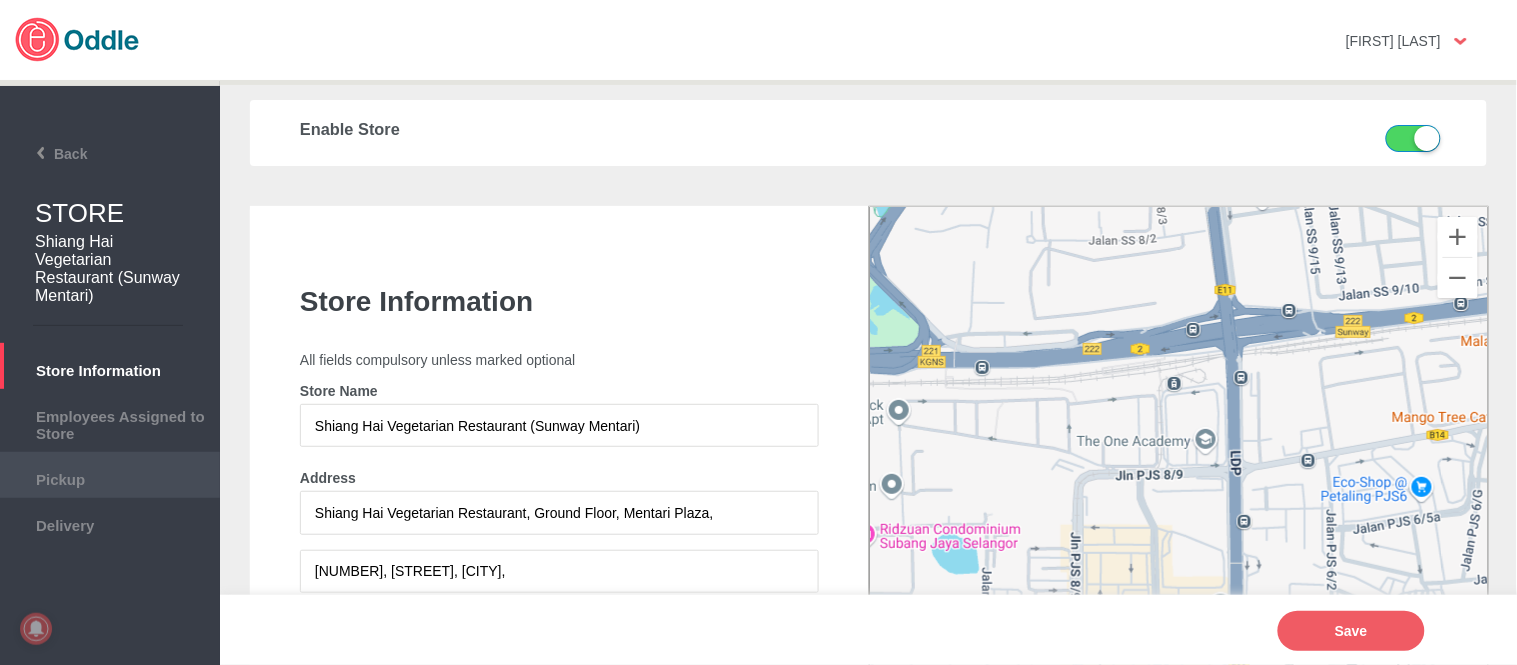 click on "Pickup" at bounding box center [110, 477] 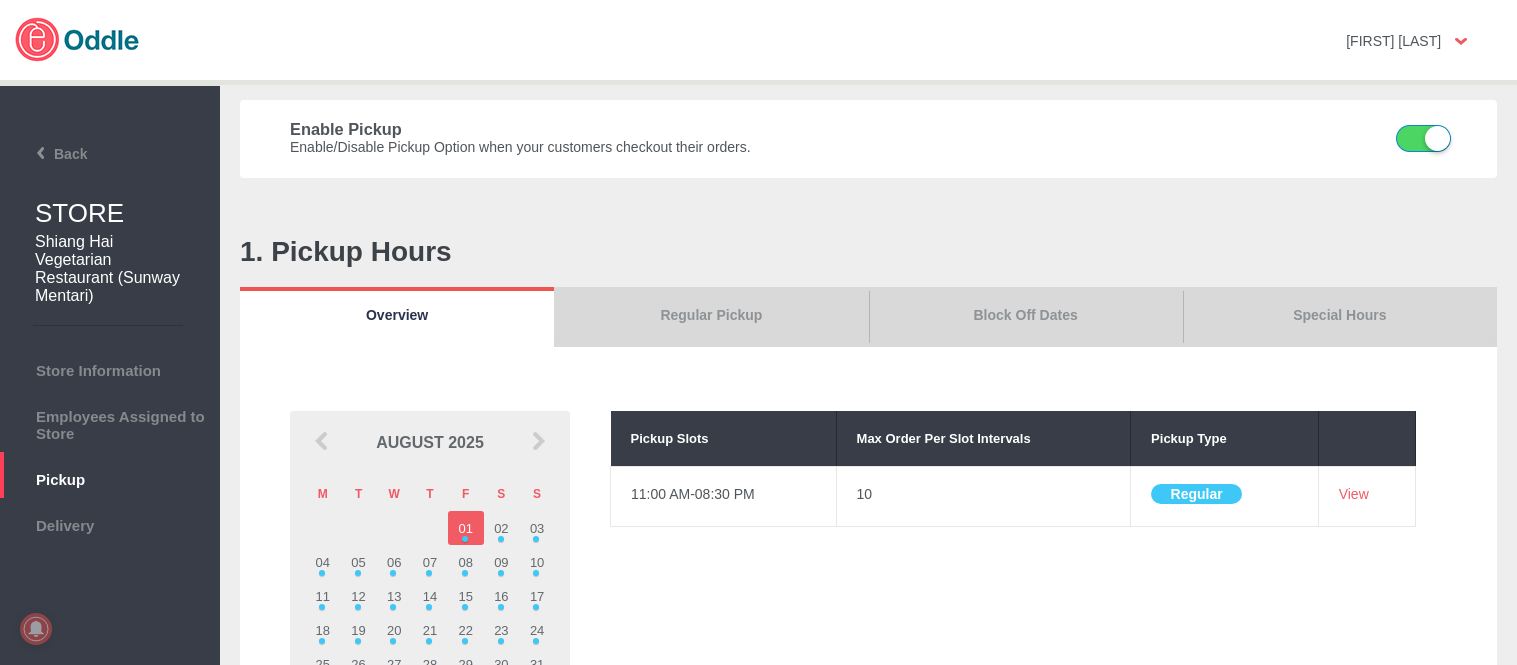 scroll, scrollTop: 0, scrollLeft: 0, axis: both 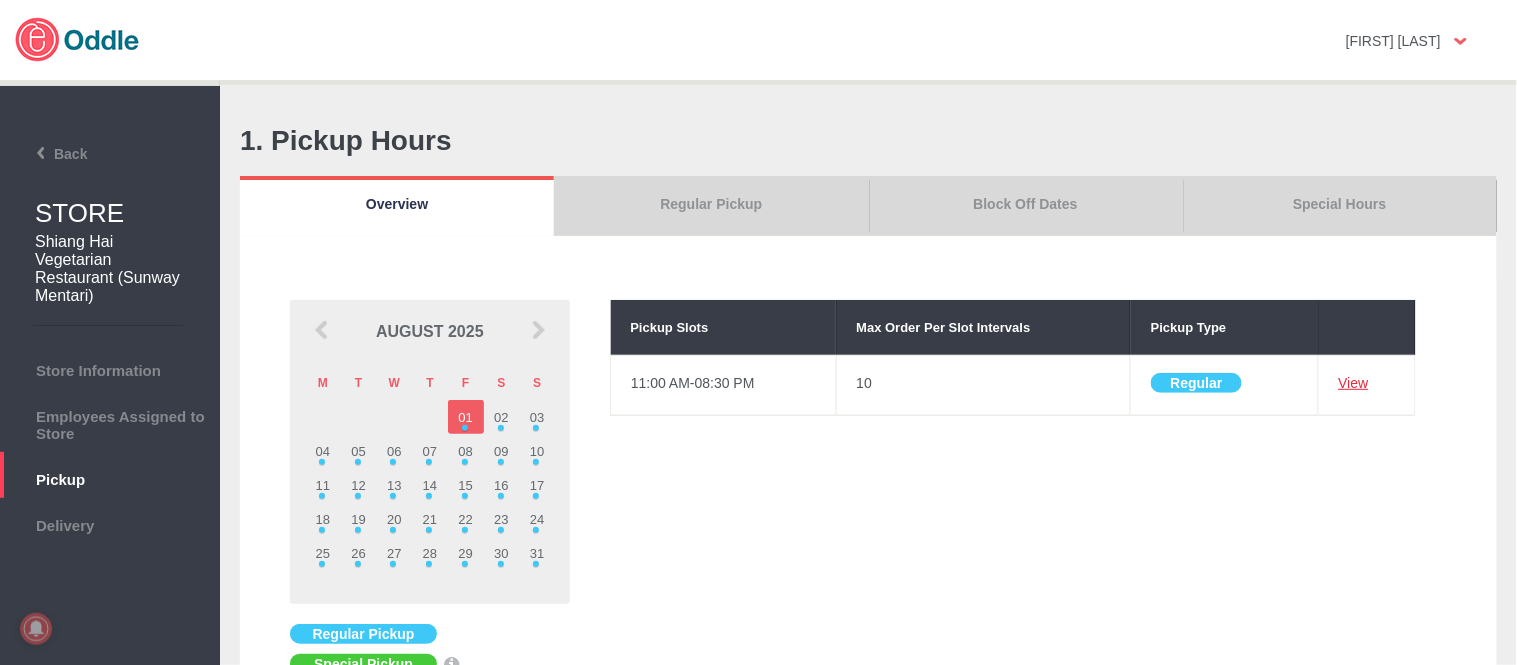 click on "View" at bounding box center [1354, 383] 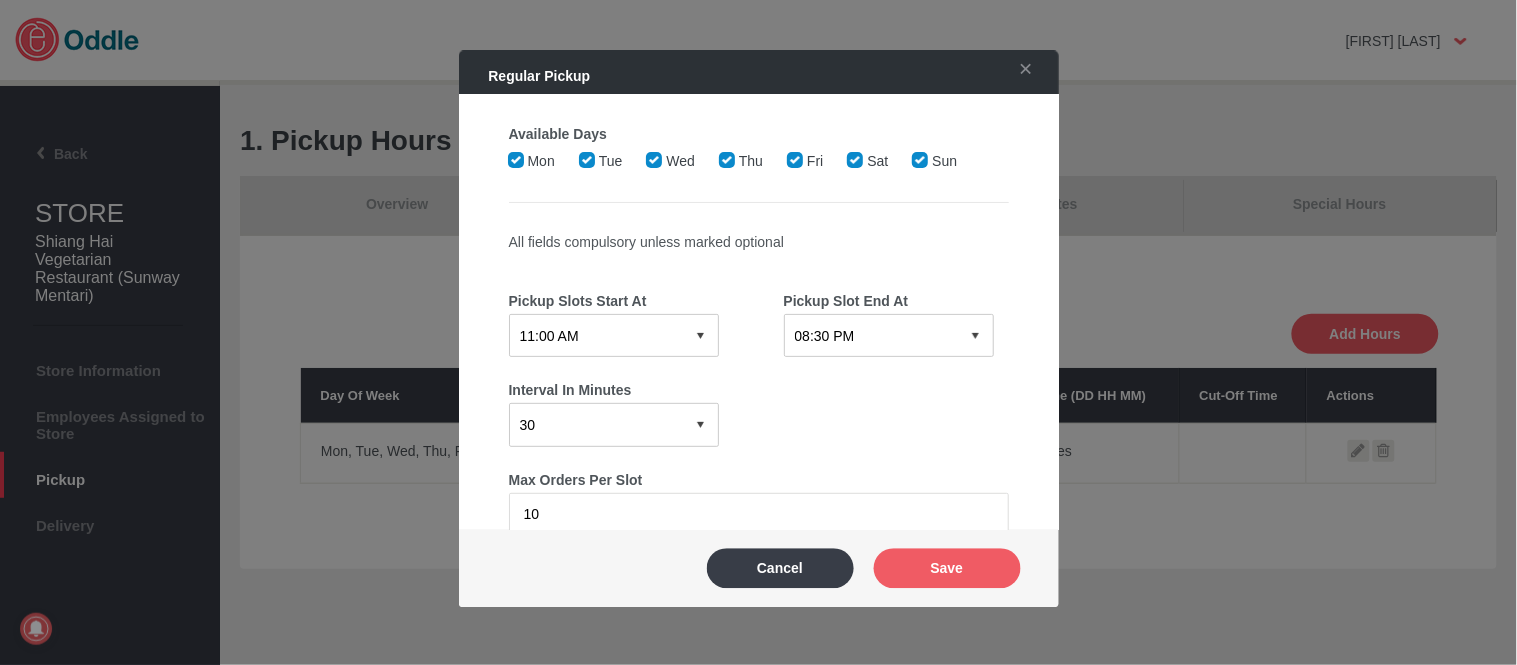 click on "12:15 AM 12:30 AM 12:45 AM 01:00 AM 01:15 AM 01:30 AM 01:45 AM 02:00 AM 02:15 AM 02:30 AM 02:45 AM 03:00 AM 03:15 AM 03:30 AM 03:45 AM 04:00 AM 04:15 AM 04:30 AM 04:45 AM 05:00 AM 05:15 AM 05:30 AM 05:45 AM 06:00 AM 06:15 AM 06:30 AM 06:45 AM 07:00 AM 07:15 AM 07:30 AM 07:45 AM 08:00 AM 08:15 AM 08:30 AM 08:45 AM 09:00 AM 09:15 AM 09:30 AM 09:45 AM 10:00 AM 10:15 AM 10:30 AM 10:45 AM 11:00 AM 11:15 AM 11:30 AM 11:45 AM 12:00 PM 12:15 PM 12:30 PM 12:45 PM 01:00 PM 01:15 PM 01:30 PM 01:45 PM 02:00 PM 02:15 PM 02:30 PM 02:45 PM 03:00 PM 03:15 PM 03:30 PM 03:45 PM 04:00 PM 04:15 PM 04:30 PM 04:45 PM 05:00 PM 05:15 PM 05:30 PM 05:45 PM 06:00 PM 06:15 PM 06:30 PM 06:45 PM 07:00 PM 07:15 PM 07:30 PM 07:45 PM 08:00 PM 08:15 PM 08:30 PM 08:45 PM 09:00 PM 09:15 PM 09:30 PM 09:45 PM 10:00 PM 10:15 PM 10:30 PM 10:45 PM 11:00 PM 11:15 PM 11:30 PM 11:45 PM" at bounding box center (614, 335) 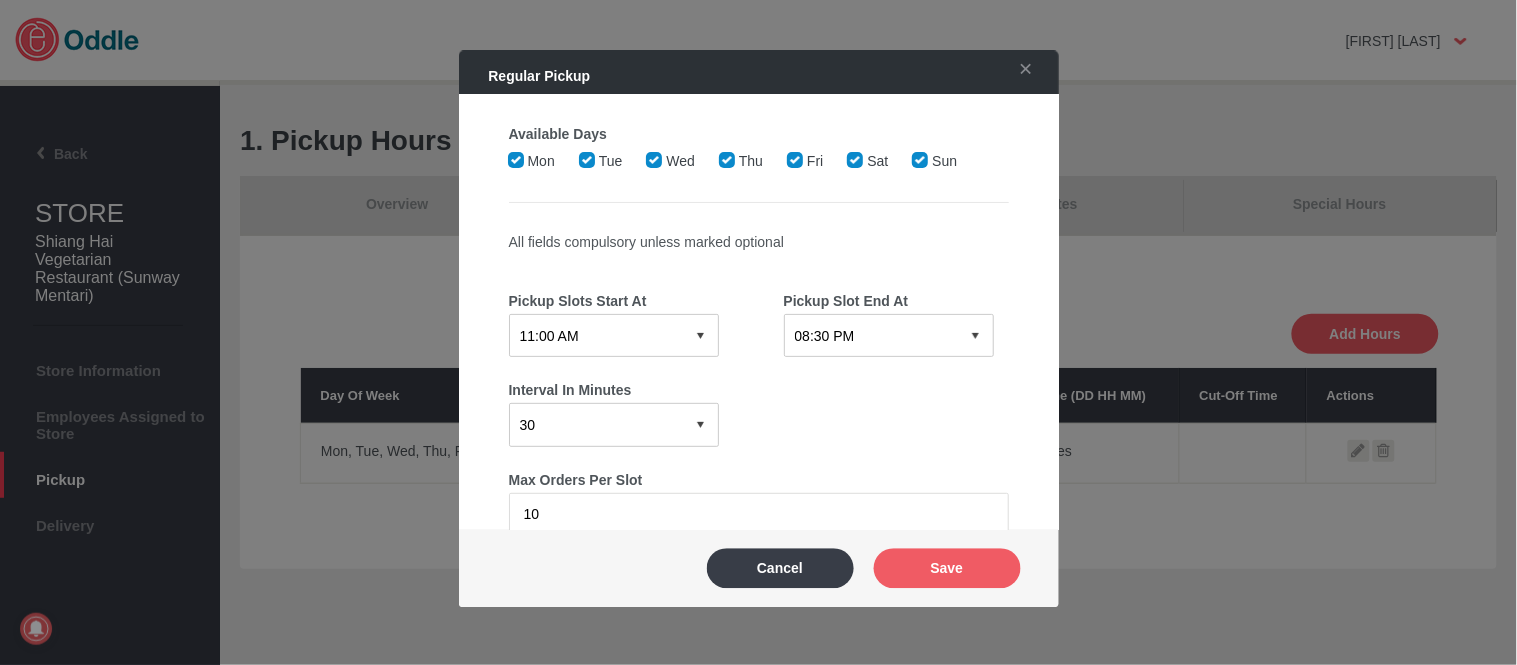 select on "11:30 AM" 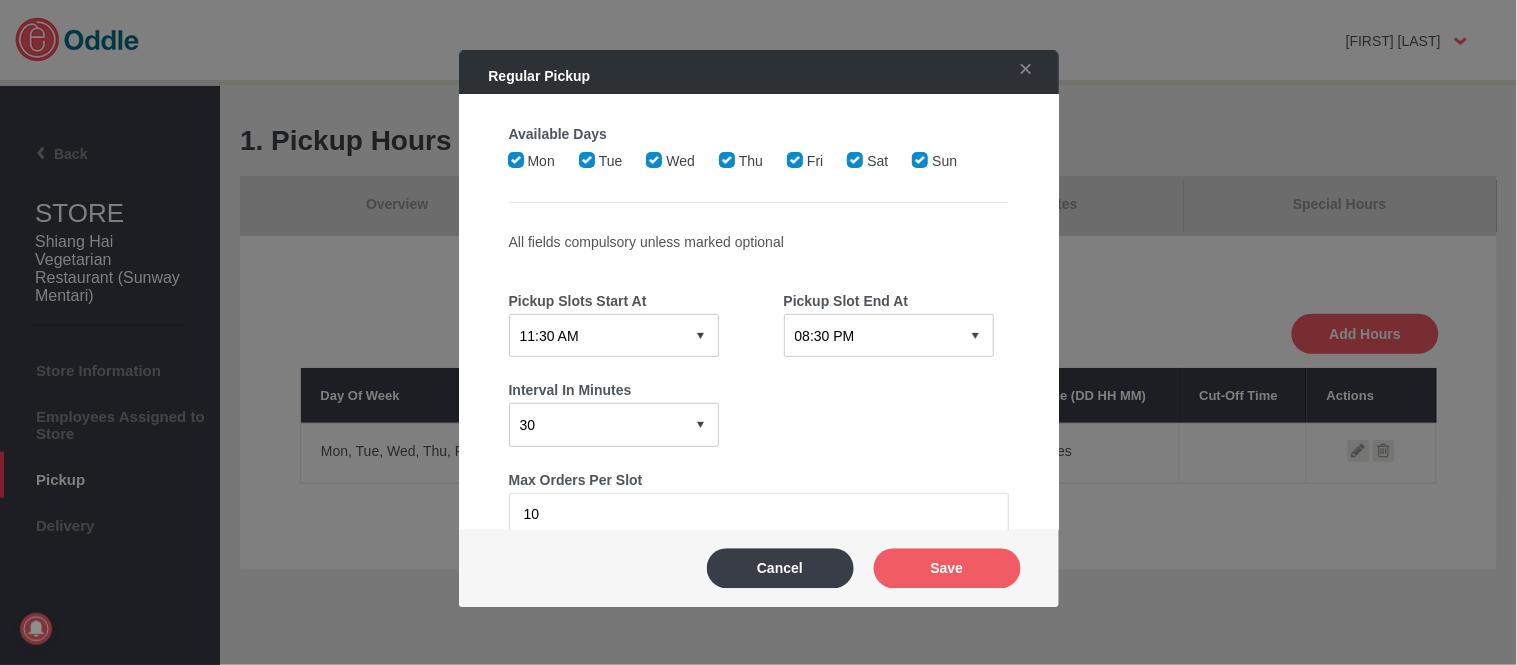 click on "12:15 AM 12:30 AM 12:45 AM 01:00 AM 01:15 AM 01:30 AM 01:45 AM 02:00 AM 02:15 AM 02:30 AM 02:45 AM 03:00 AM 03:15 AM 03:30 AM 03:45 AM 04:00 AM 04:15 AM 04:30 AM 04:45 AM 05:00 AM 05:15 AM 05:30 AM 05:45 AM 06:00 AM 06:15 AM 06:30 AM 06:45 AM 07:00 AM 07:15 AM 07:30 AM 07:45 AM 08:00 AM 08:15 AM 08:30 AM 08:45 AM 09:00 AM 09:15 AM 09:30 AM 09:45 AM 10:00 AM 10:15 AM 10:30 AM 10:45 AM 11:00 AM 11:15 AM 11:30 AM 11:45 AM 12:00 PM 12:15 PM 12:30 PM 12:45 PM 01:00 PM 01:15 PM 01:30 PM 01:45 PM 02:00 PM 02:15 PM 02:30 PM 02:45 PM 03:00 PM 03:15 PM 03:30 PM 03:45 PM 04:00 PM 04:15 PM 04:30 PM 04:45 PM 05:00 PM 05:15 PM 05:30 PM 05:45 PM 06:00 PM 06:15 PM 06:30 PM 06:45 PM 07:00 PM 07:15 PM 07:30 PM 07:45 PM 08:00 PM 08:15 PM 08:30 PM 08:45 PM 09:00 PM 09:15 PM 09:30 PM 09:45 PM 10:00 PM 10:15 PM 10:30 PM 10:45 PM 11:00 PM 11:15 PM 11:30 PM 11:45 PM" at bounding box center (614, 335) 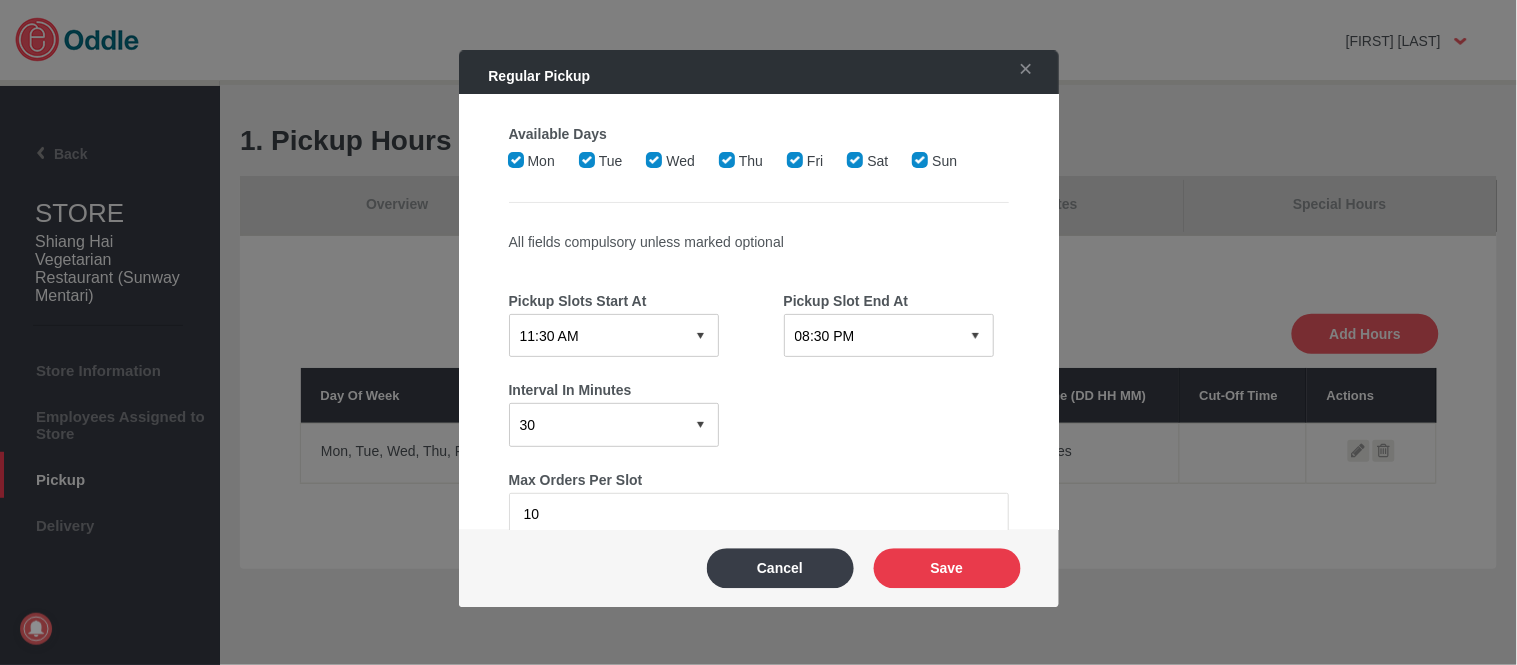 click on "Save" at bounding box center [947, 568] 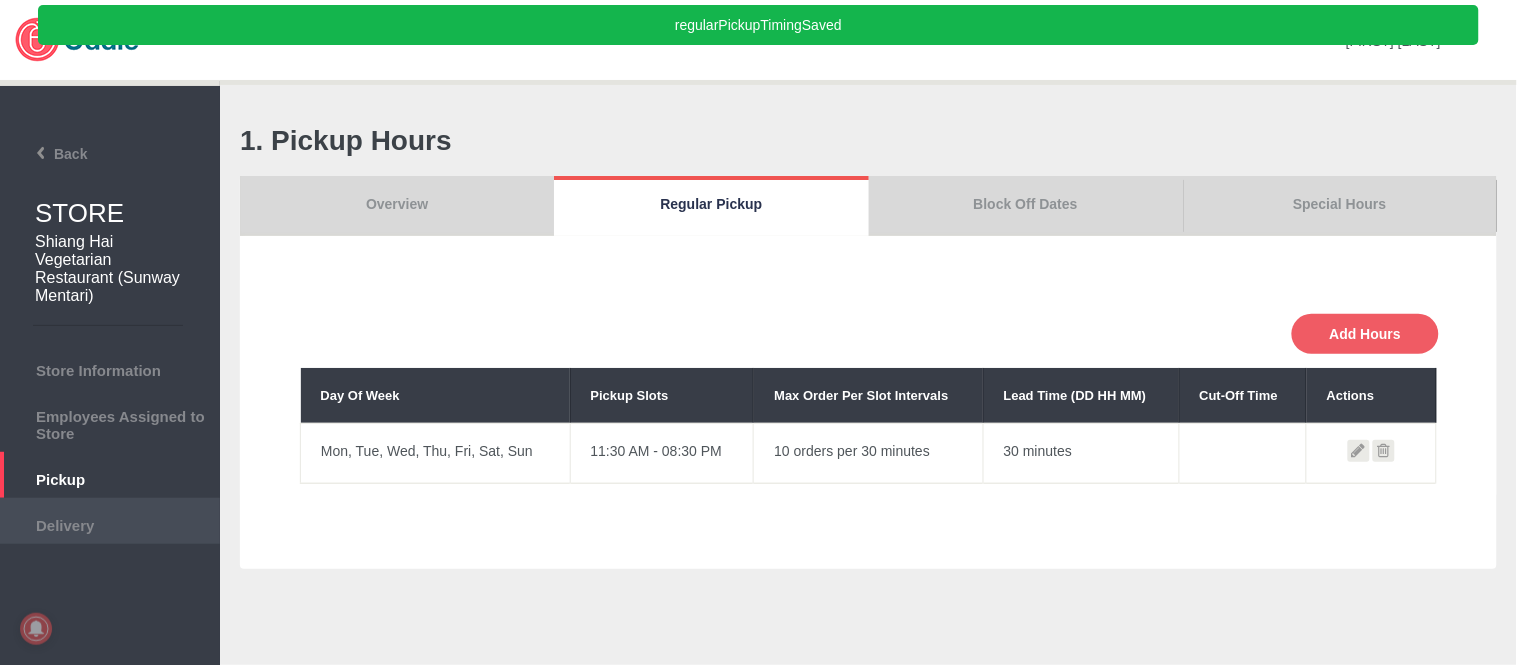 click on "Delivery" at bounding box center (110, 523) 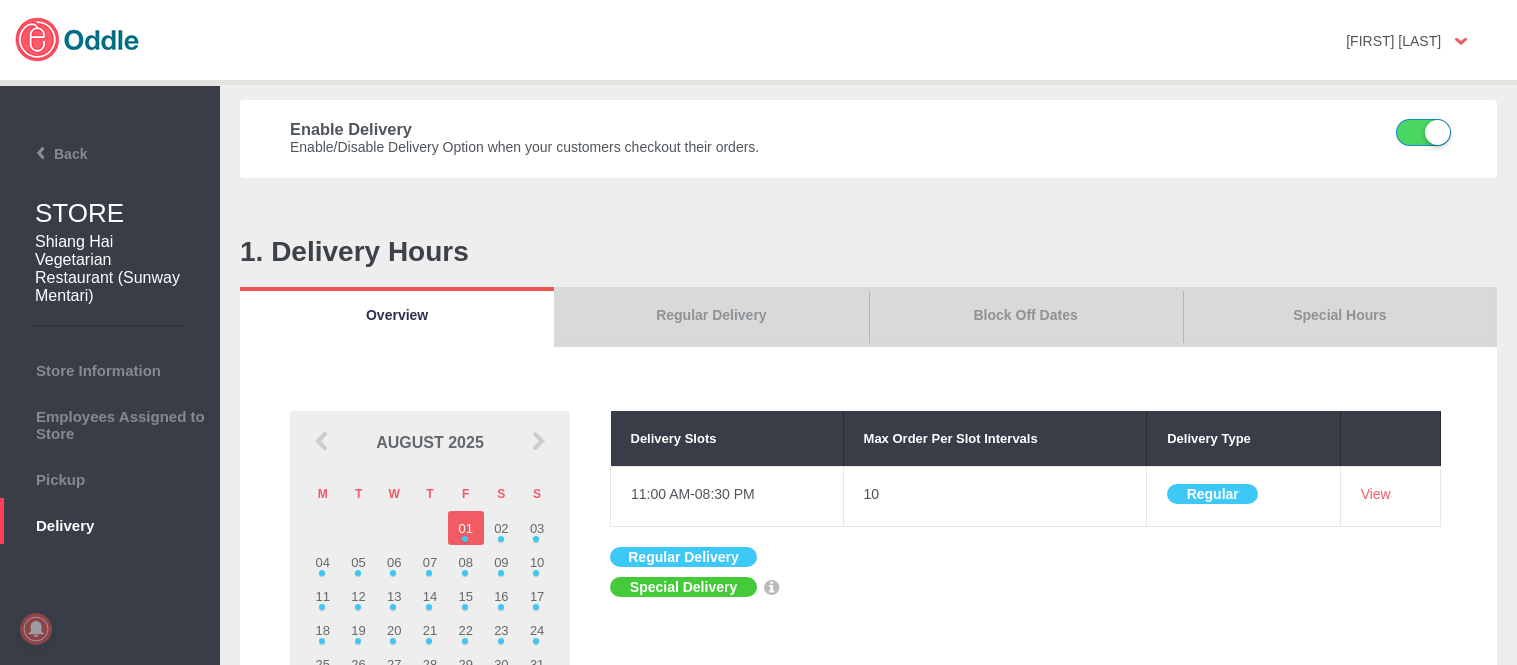 scroll, scrollTop: 0, scrollLeft: 0, axis: both 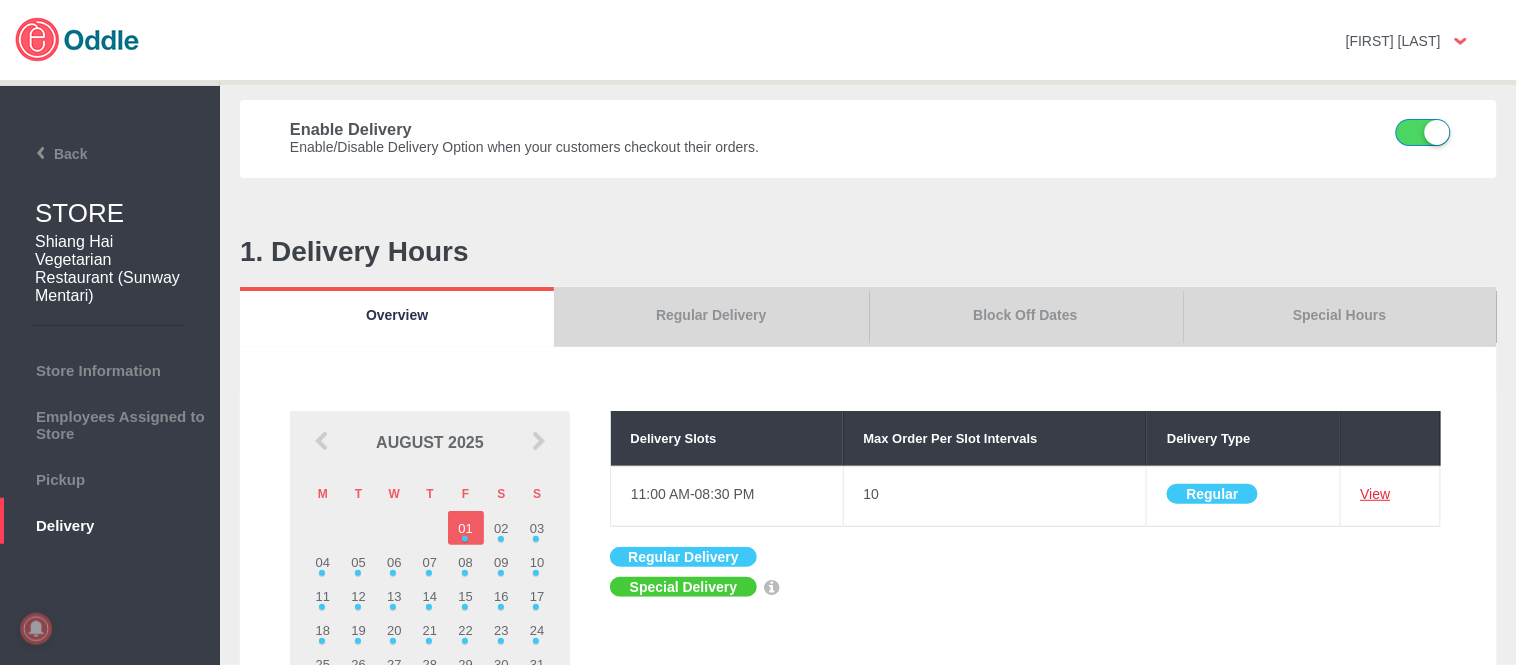 click on "View" at bounding box center [1376, 494] 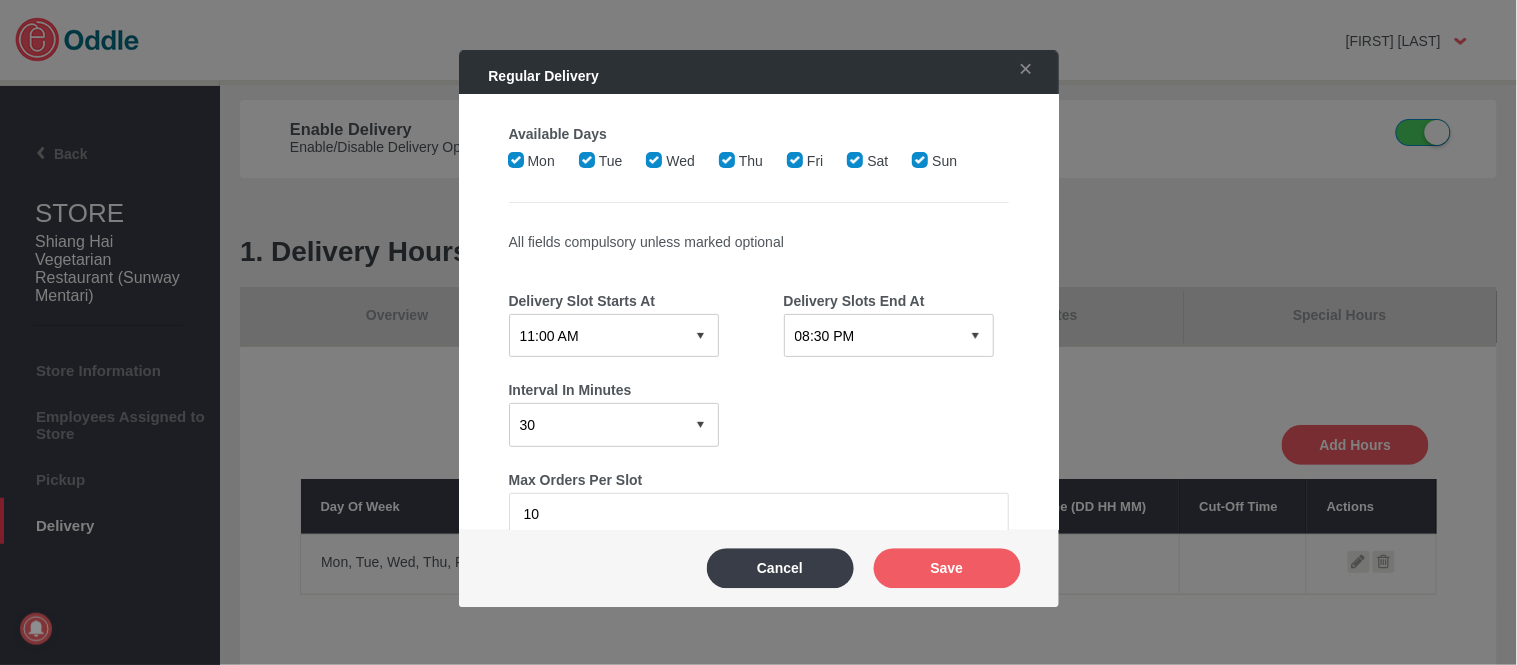 click on "Delivery Slot Starts At" at bounding box center [621, 301] 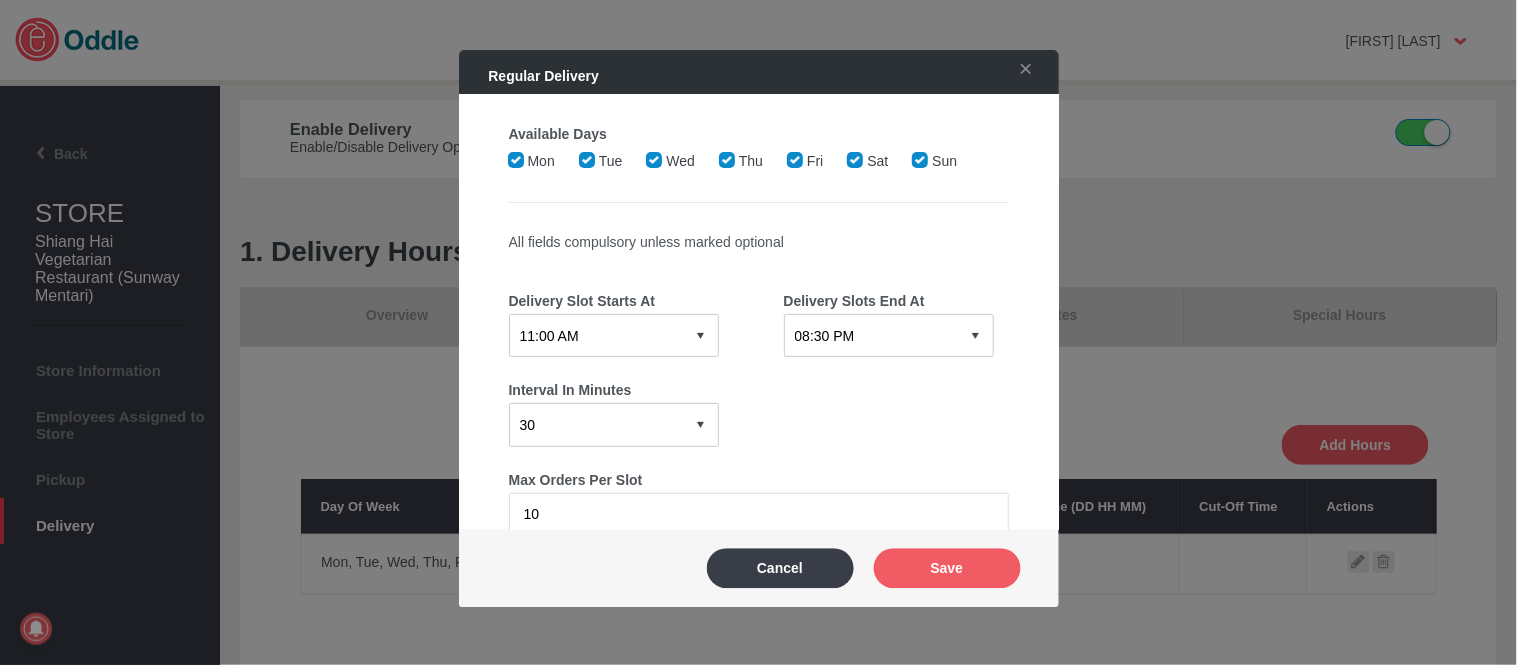 click on "12:15 AM 12:30 AM 12:45 AM 01:00 AM 01:15 AM 01:30 AM 01:45 AM 02:00 AM 02:15 AM 02:30 AM 02:45 AM 03:00 AM 03:15 AM 03:30 AM 03:45 AM 04:00 AM 04:15 AM 04:30 AM 04:45 AM 05:00 AM 05:15 AM 05:30 AM 05:45 AM 06:00 AM 06:15 AM 06:30 AM 06:45 AM 07:00 AM 07:15 AM 07:30 AM 07:45 AM 08:00 AM 08:15 AM 08:30 AM 08:45 AM 09:00 AM 09:15 AM 09:30 AM 09:45 AM 10:00 AM 10:15 AM 10:30 AM 10:45 AM 11:00 AM 11:15 AM 11:30 AM 11:45 AM 12:00 PM 12:15 PM 12:30 PM 12:45 PM 01:00 PM 01:15 PM 01:30 PM 01:45 PM 02:00 PM 02:15 PM 02:30 PM 02:45 PM 03:00 PM 03:15 PM 03:30 PM 03:45 PM 04:00 PM 04:15 PM 04:30 PM 04:45 PM 05:00 PM 05:15 PM 05:30 PM 05:45 PM 06:00 PM 06:15 PM 06:30 PM 06:45 PM 07:00 PM 07:15 PM 07:30 PM 07:45 PM 08:00 PM 08:15 PM 08:30 PM 08:45 PM 09:00 PM 09:15 PM 09:30 PM 09:45 PM 10:00 PM 10:15 PM 10:30 PM 10:45 PM 11:00 PM 11:15 PM 11:30 PM 11:45 PM" at bounding box center (614, 335) 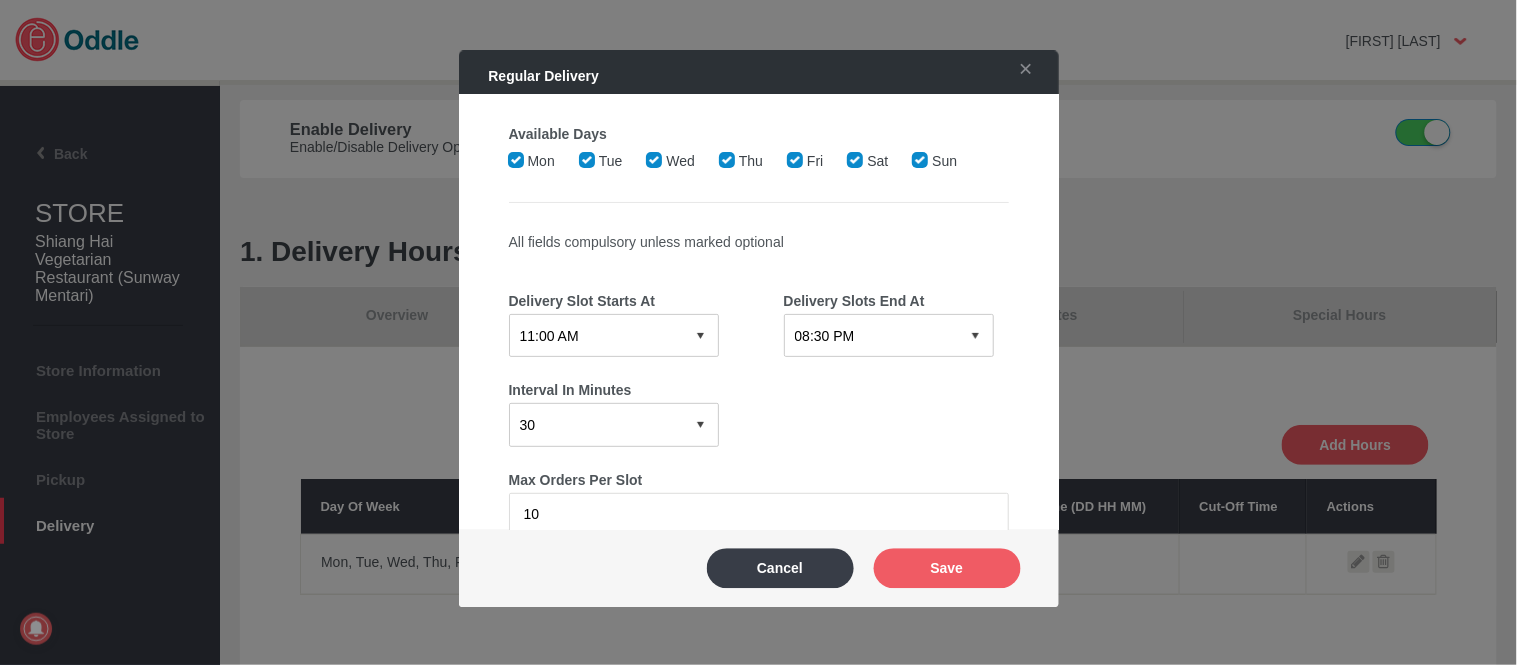 select on "11:30 AM" 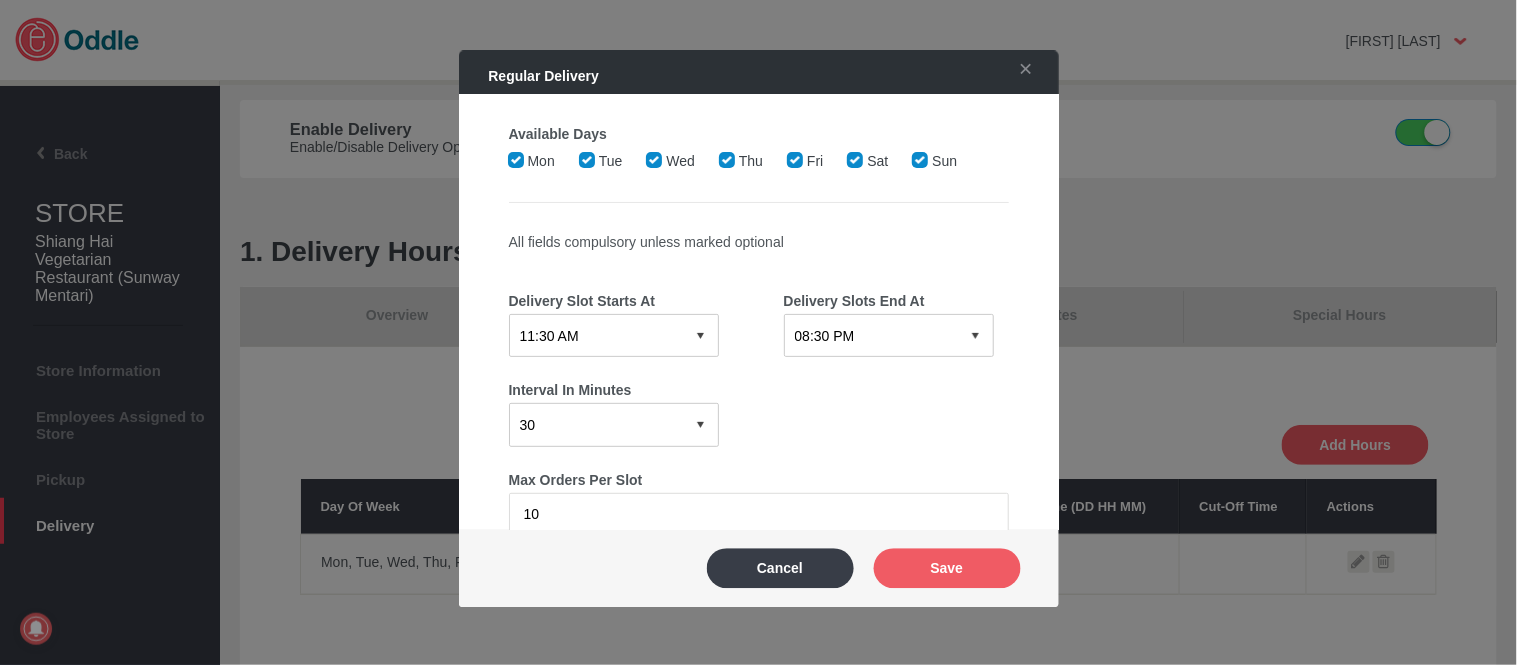 click on "12:15 AM 12:30 AM 12:45 AM 01:00 AM 01:15 AM 01:30 AM 01:45 AM 02:00 AM 02:15 AM 02:30 AM 02:45 AM 03:00 AM 03:15 AM 03:30 AM 03:45 AM 04:00 AM 04:15 AM 04:30 AM 04:45 AM 05:00 AM 05:15 AM 05:30 AM 05:45 AM 06:00 AM 06:15 AM 06:30 AM 06:45 AM 07:00 AM 07:15 AM 07:30 AM 07:45 AM 08:00 AM 08:15 AM 08:30 AM 08:45 AM 09:00 AM 09:15 AM 09:30 AM 09:45 AM 10:00 AM 10:15 AM 10:30 AM 10:45 AM 11:00 AM 11:15 AM 11:30 AM 11:45 AM 12:00 PM 12:15 PM 12:30 PM 12:45 PM 01:00 PM 01:15 PM 01:30 PM 01:45 PM 02:00 PM 02:15 PM 02:30 PM 02:45 PM 03:00 PM 03:15 PM 03:30 PM 03:45 PM 04:00 PM 04:15 PM 04:30 PM 04:45 PM 05:00 PM 05:15 PM 05:30 PM 05:45 PM 06:00 PM 06:15 PM 06:30 PM 06:45 PM 07:00 PM 07:15 PM 07:30 PM 07:45 PM 08:00 PM 08:15 PM 08:30 PM 08:45 PM 09:00 PM 09:15 PM 09:30 PM 09:45 PM 10:00 PM 10:15 PM 10:30 PM 10:45 PM 11:00 PM 11:15 PM 11:30 PM 11:45 PM" at bounding box center [614, 335] 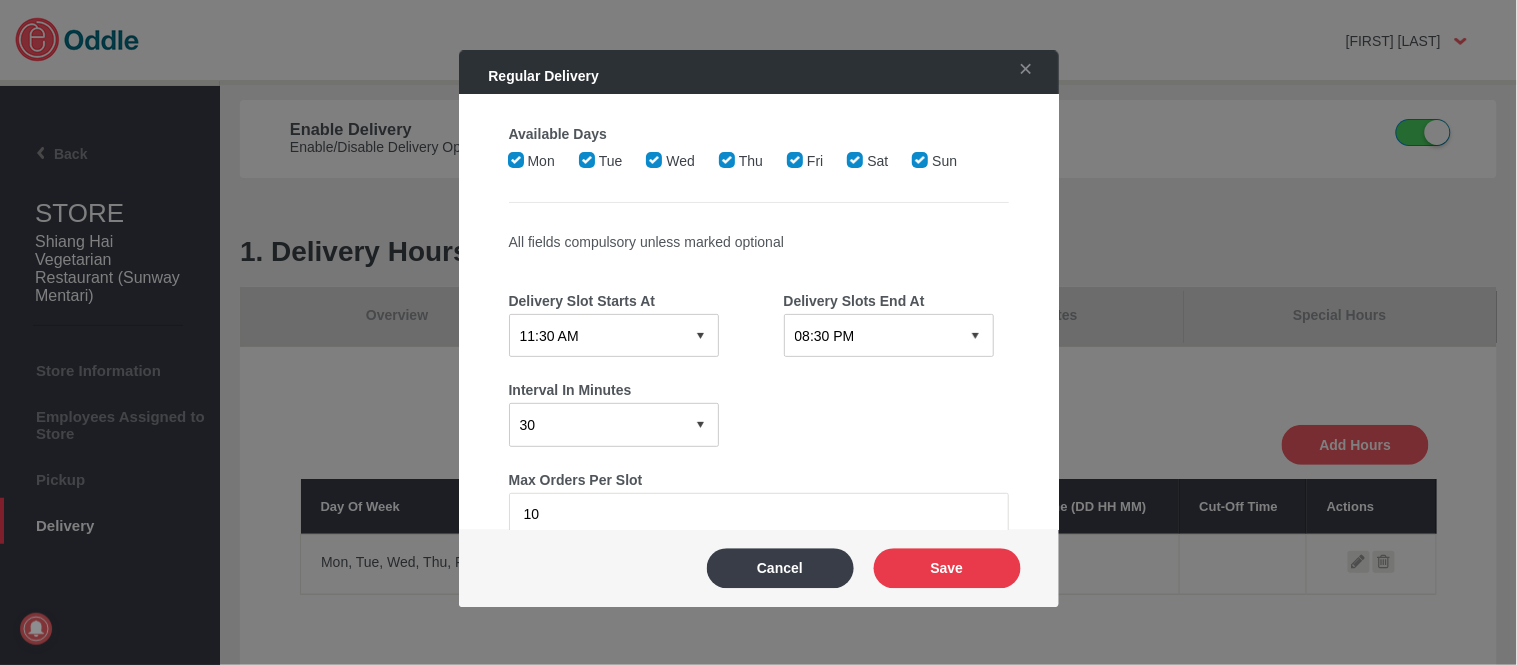 click on "Save" at bounding box center [947, 568] 